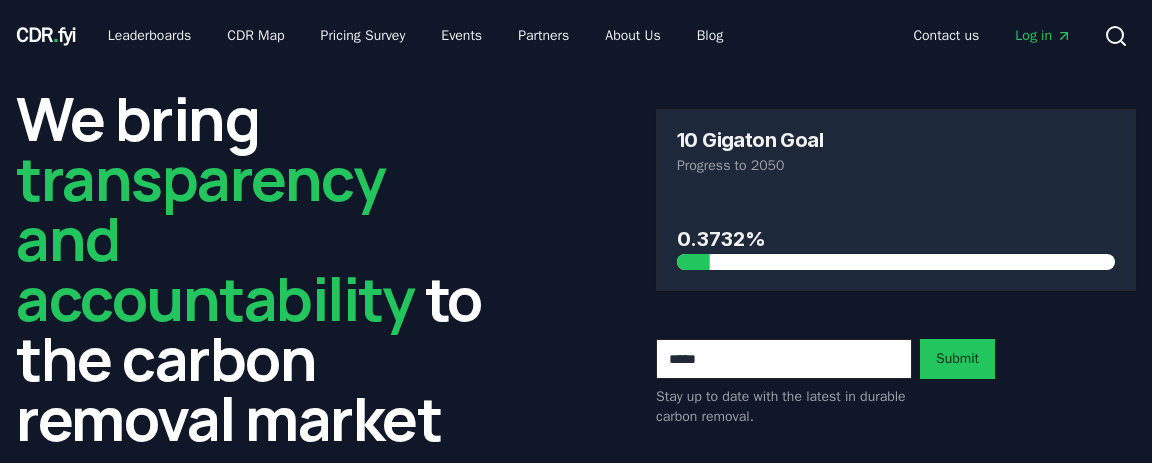 scroll, scrollTop: 0, scrollLeft: 0, axis: both 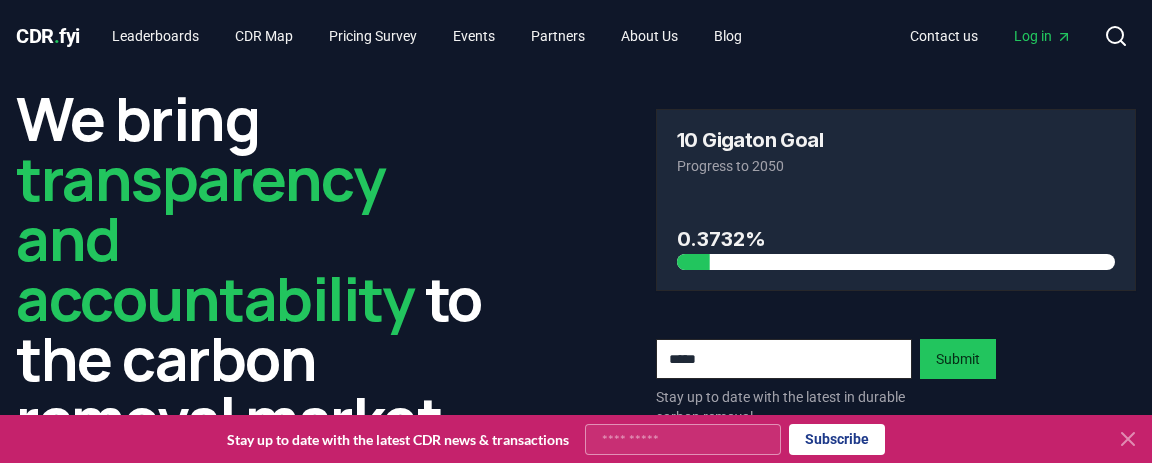 click 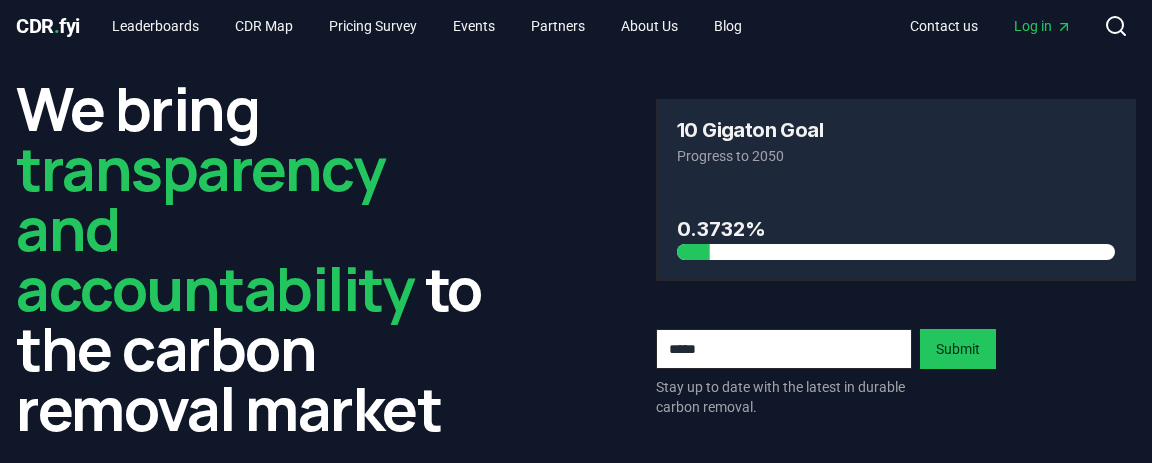 scroll, scrollTop: 0, scrollLeft: 0, axis: both 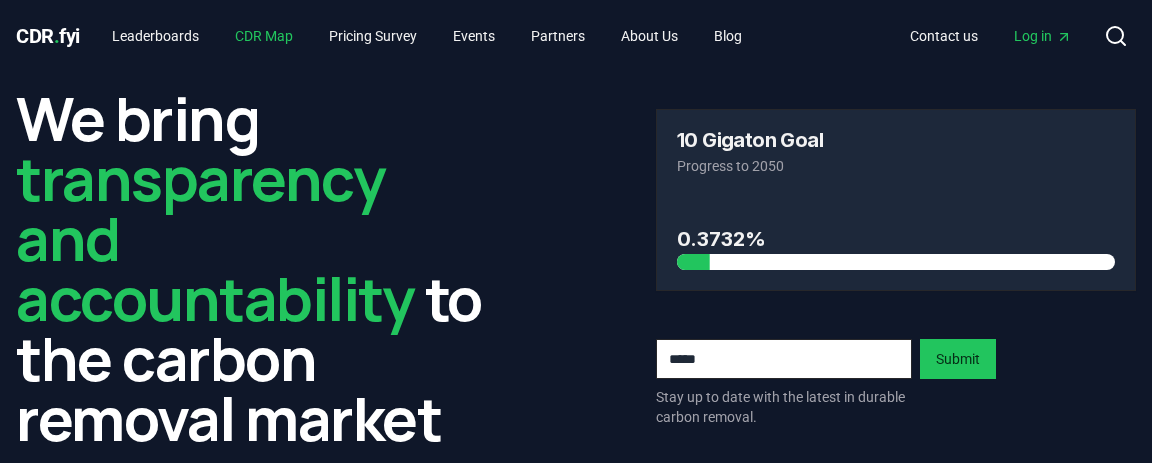 click on "CDR Map" at bounding box center [264, 36] 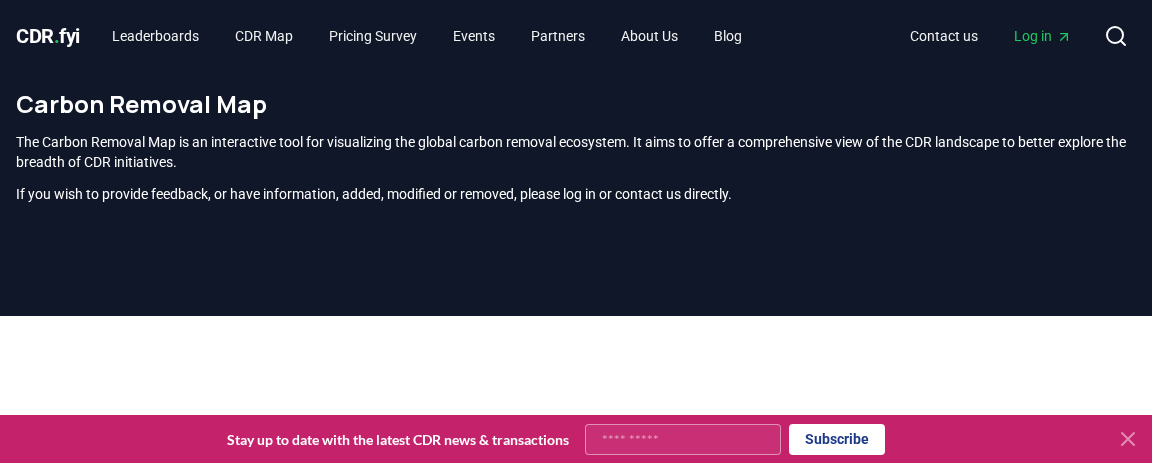 scroll, scrollTop: 607, scrollLeft: 0, axis: vertical 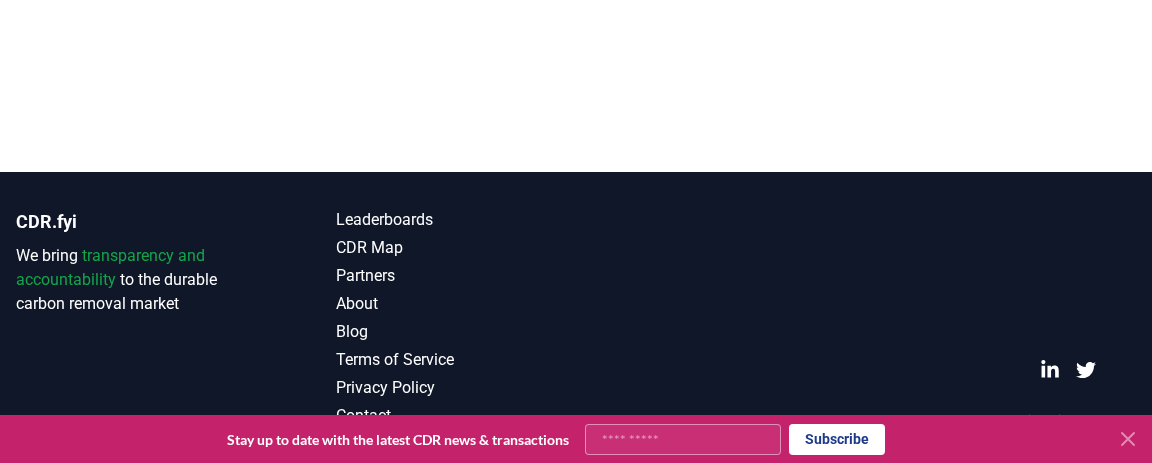 click 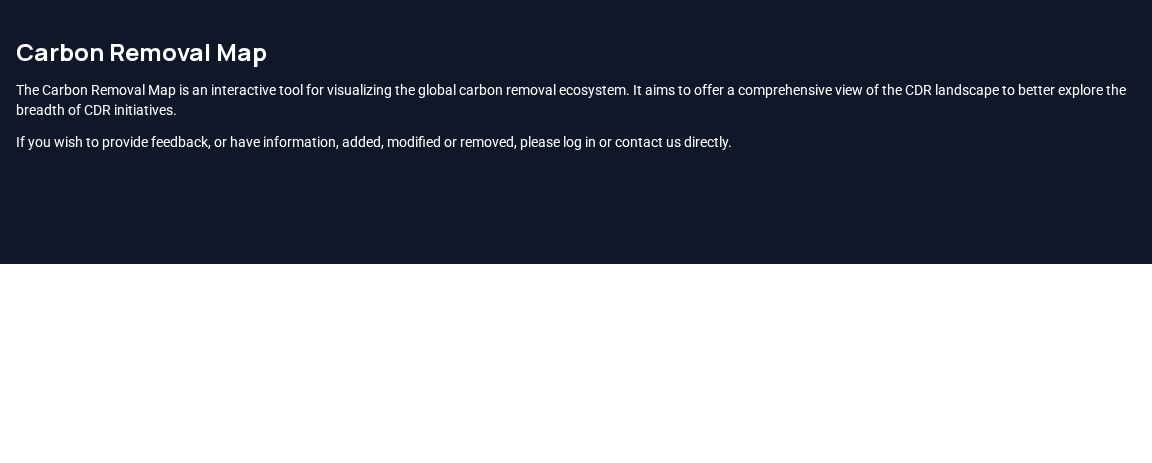 scroll, scrollTop: 0, scrollLeft: 0, axis: both 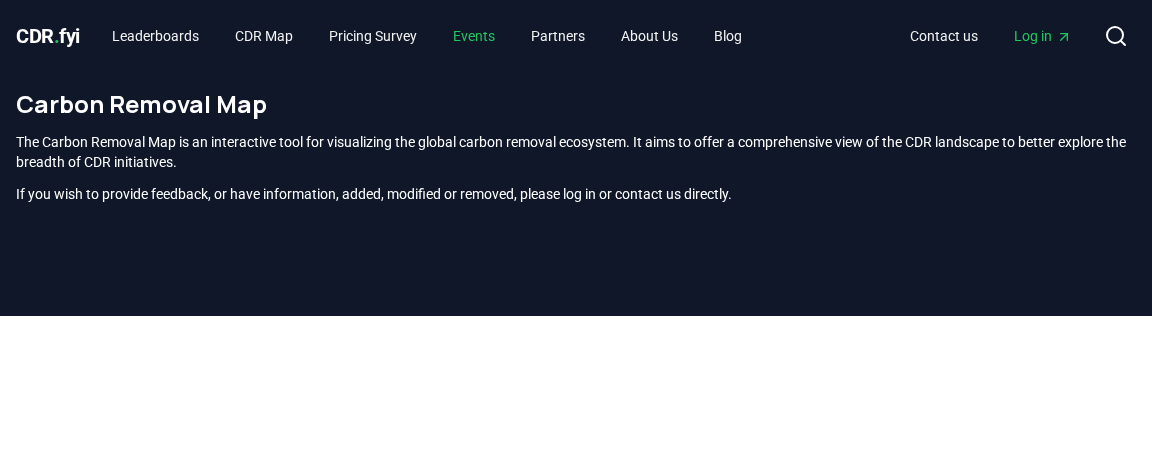 click on "Events" at bounding box center (474, 36) 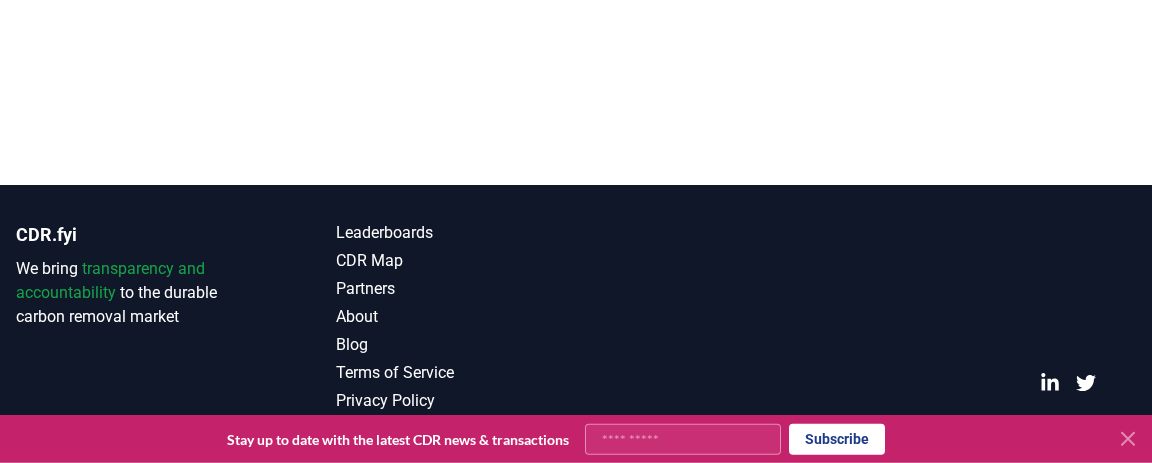 scroll, scrollTop: 1288, scrollLeft: 0, axis: vertical 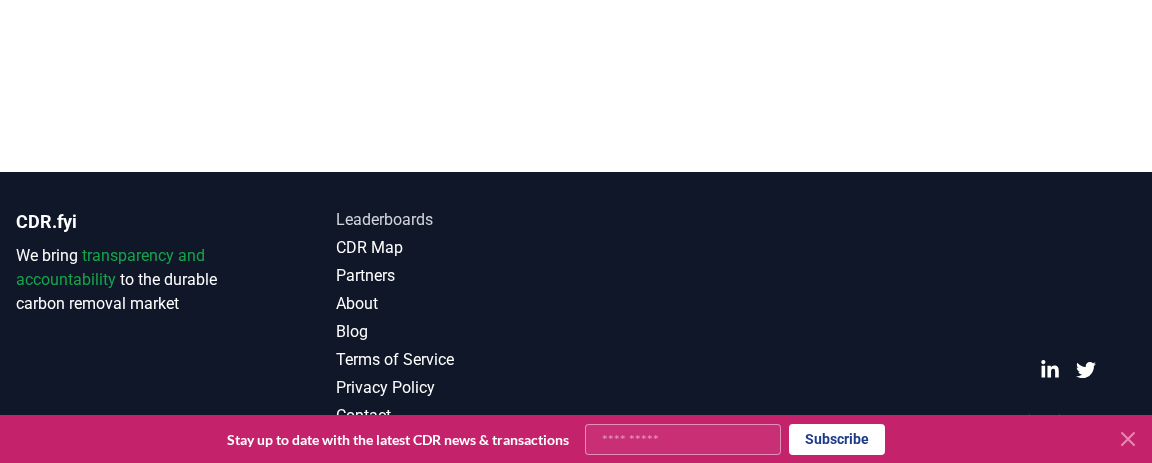 click on "Leaderboards" at bounding box center (456, 220) 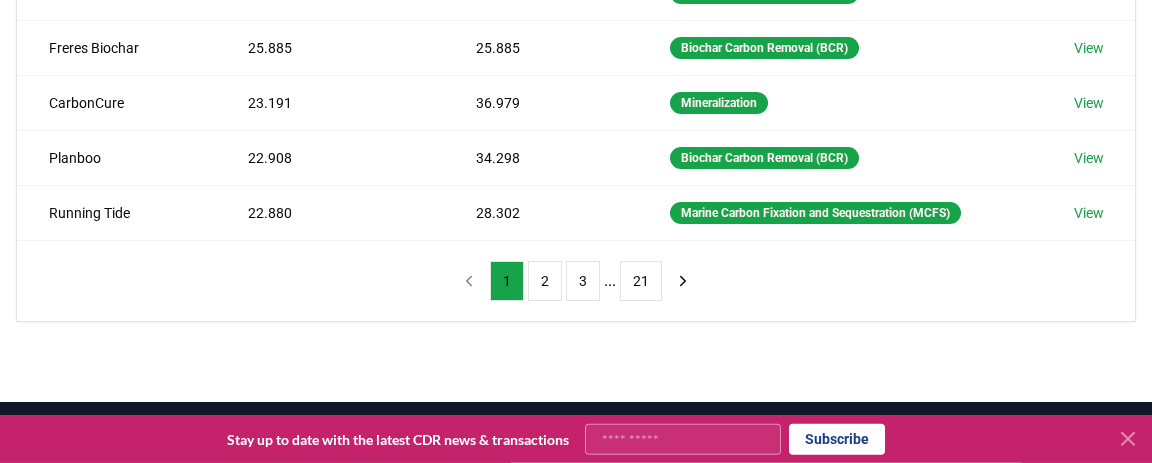 scroll, scrollTop: 648, scrollLeft: 0, axis: vertical 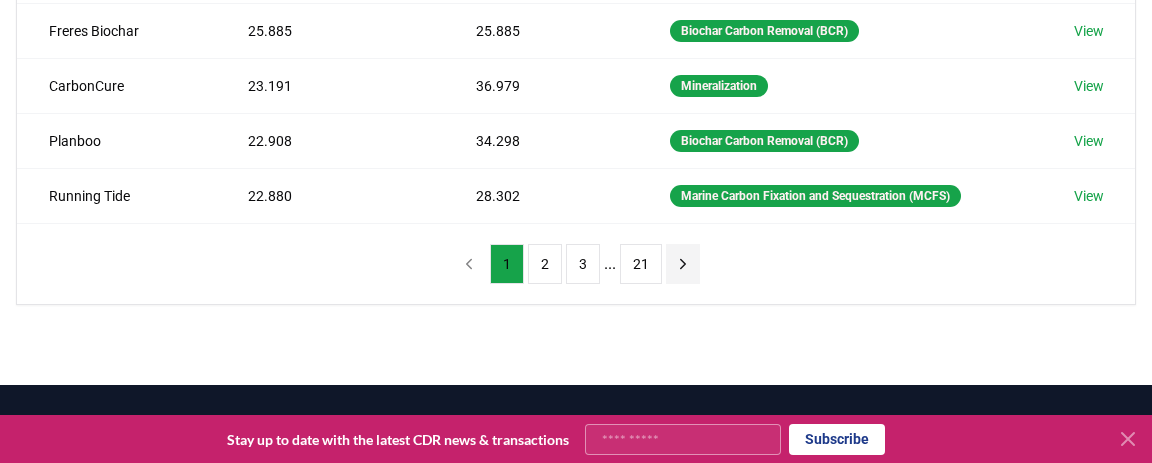 click 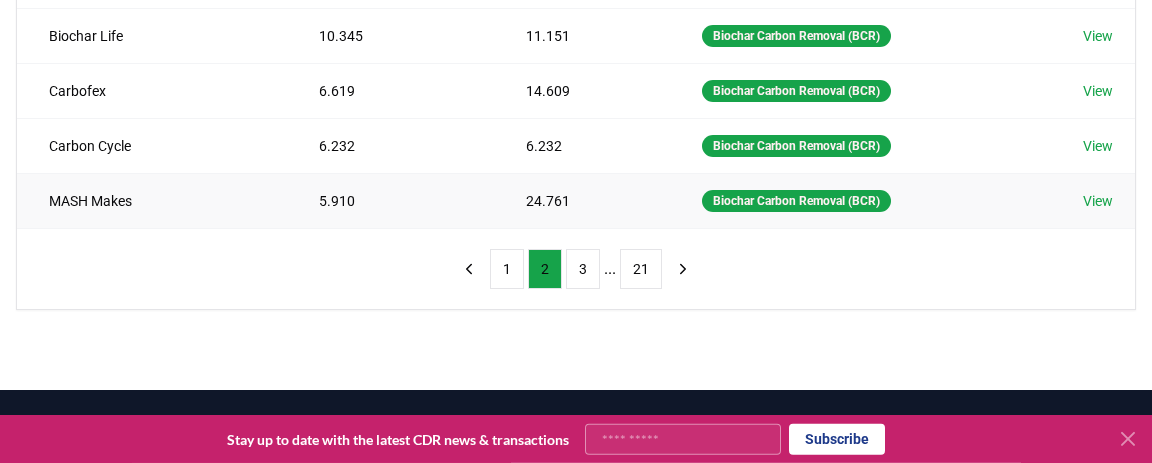 scroll, scrollTop: 648, scrollLeft: 0, axis: vertical 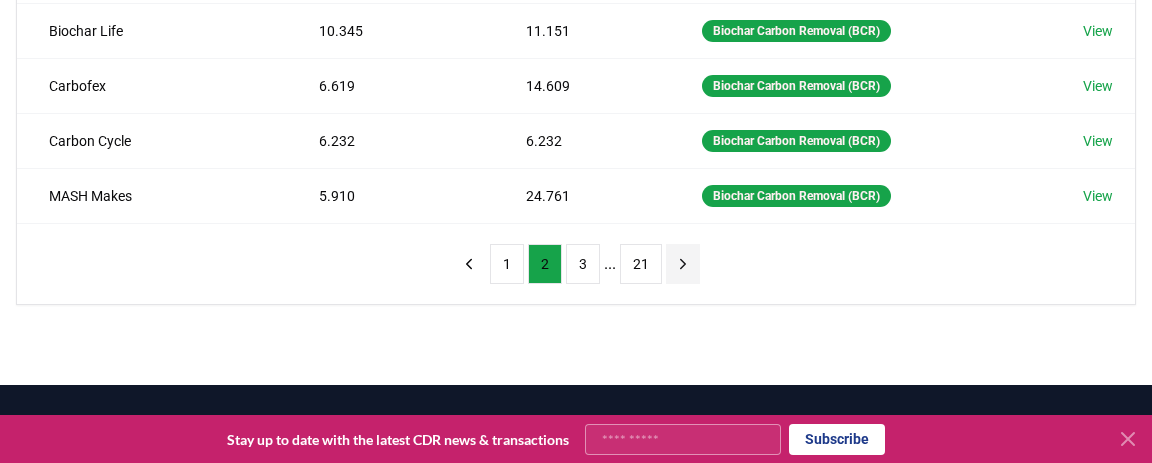 click 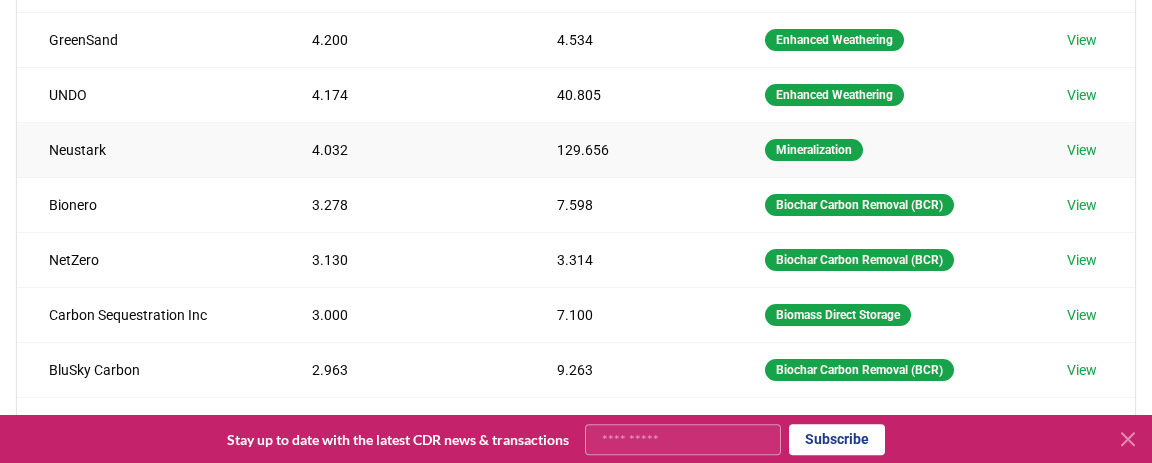 scroll, scrollTop: 540, scrollLeft: 0, axis: vertical 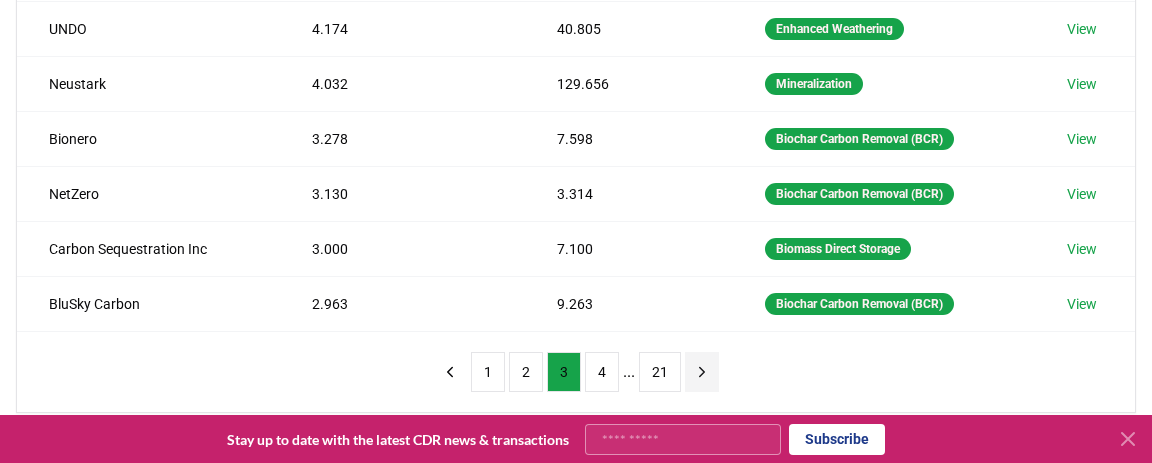 click 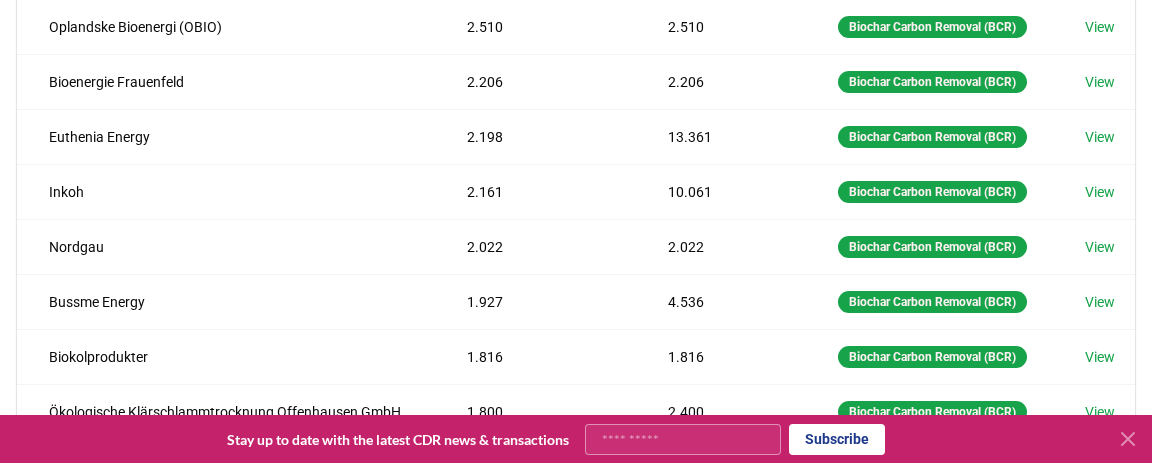 scroll, scrollTop: 540, scrollLeft: 0, axis: vertical 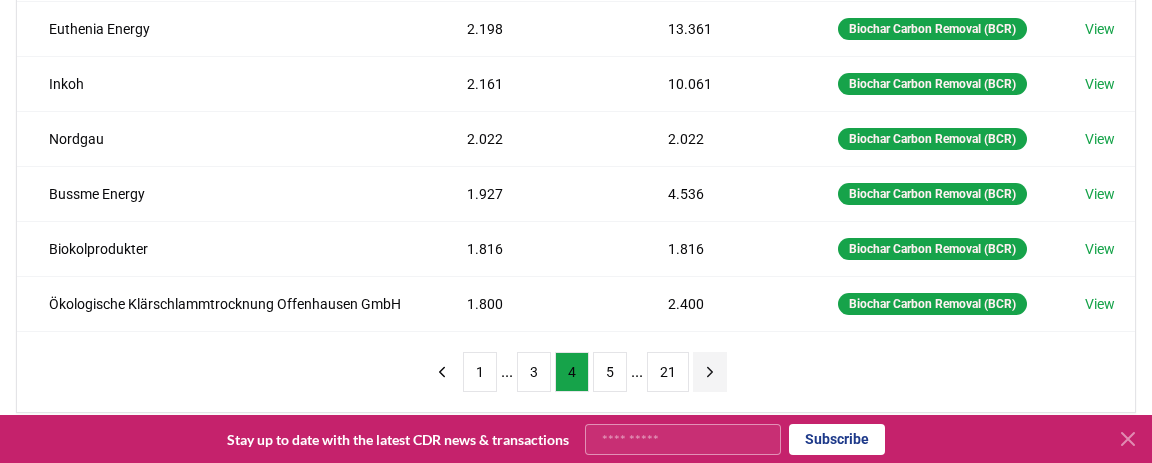 click 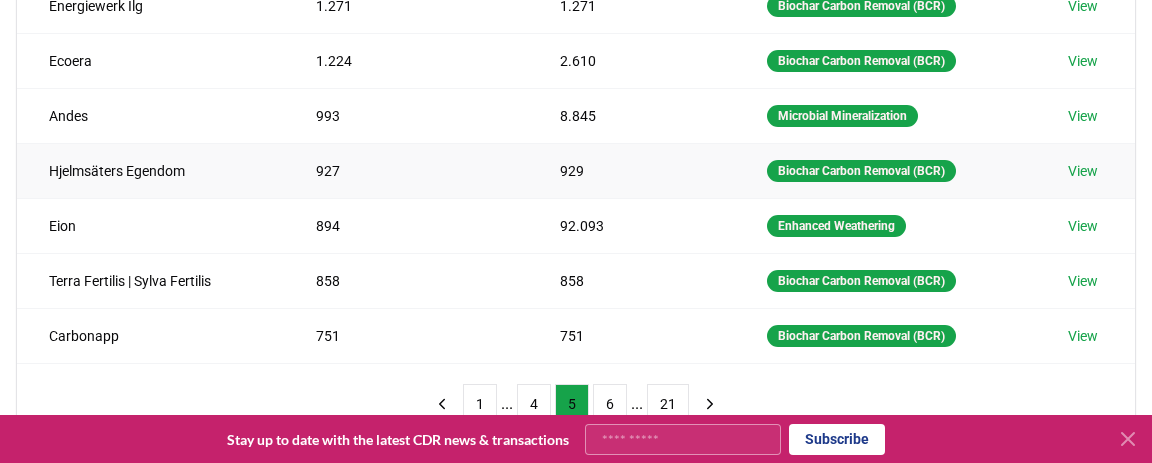 scroll, scrollTop: 540, scrollLeft: 0, axis: vertical 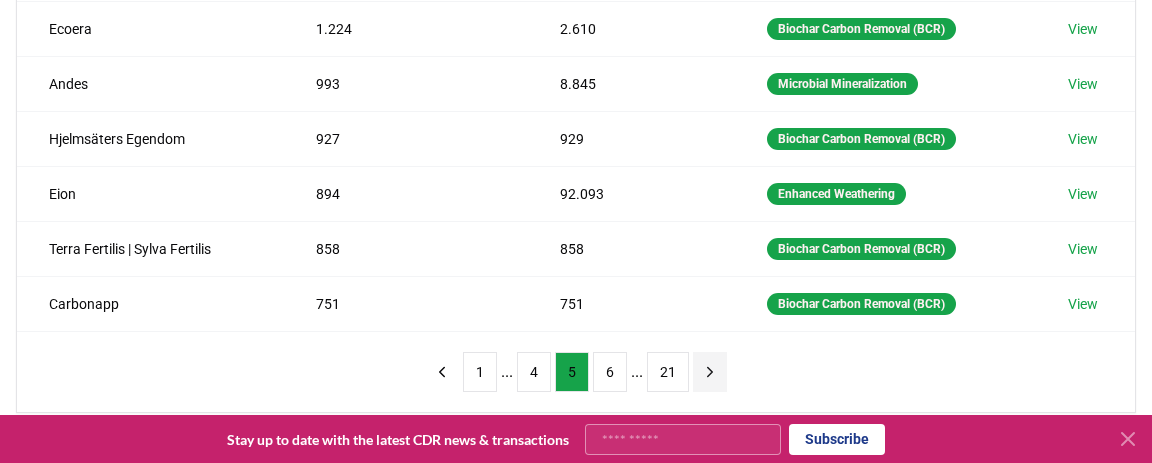click 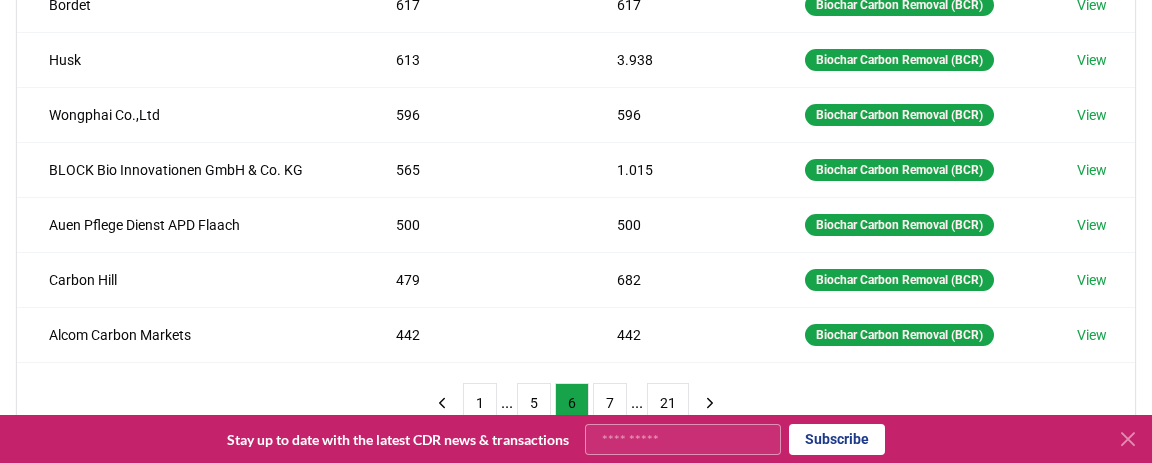 scroll, scrollTop: 648, scrollLeft: 0, axis: vertical 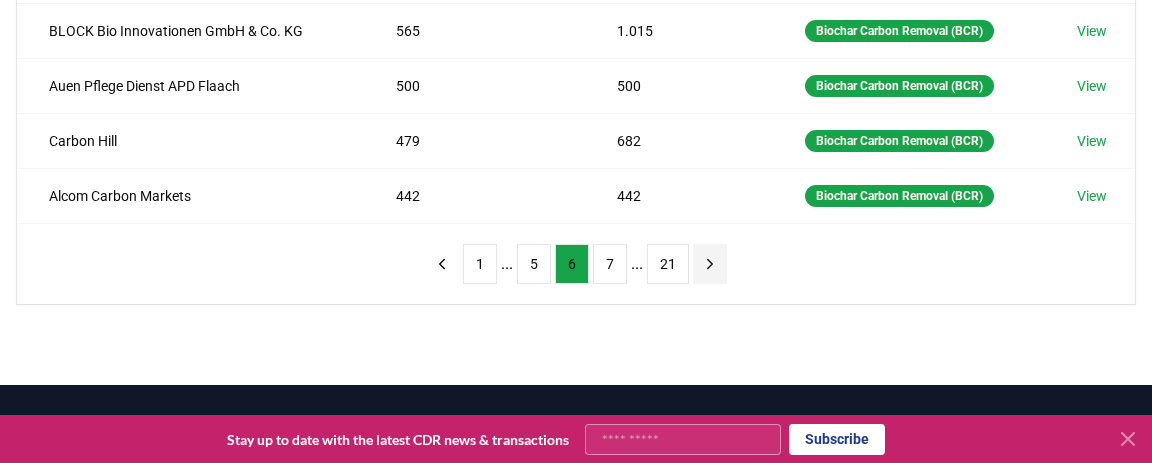 click 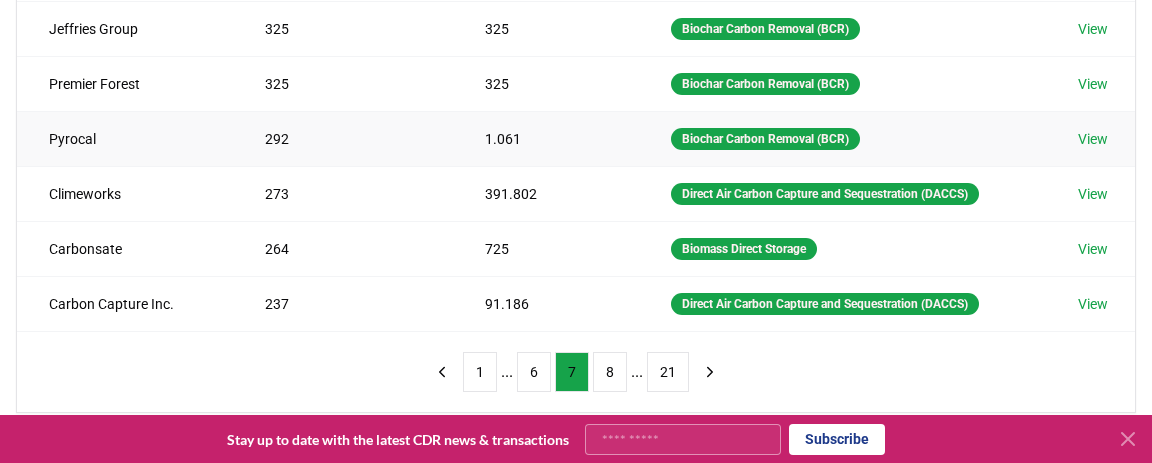scroll, scrollTop: 648, scrollLeft: 0, axis: vertical 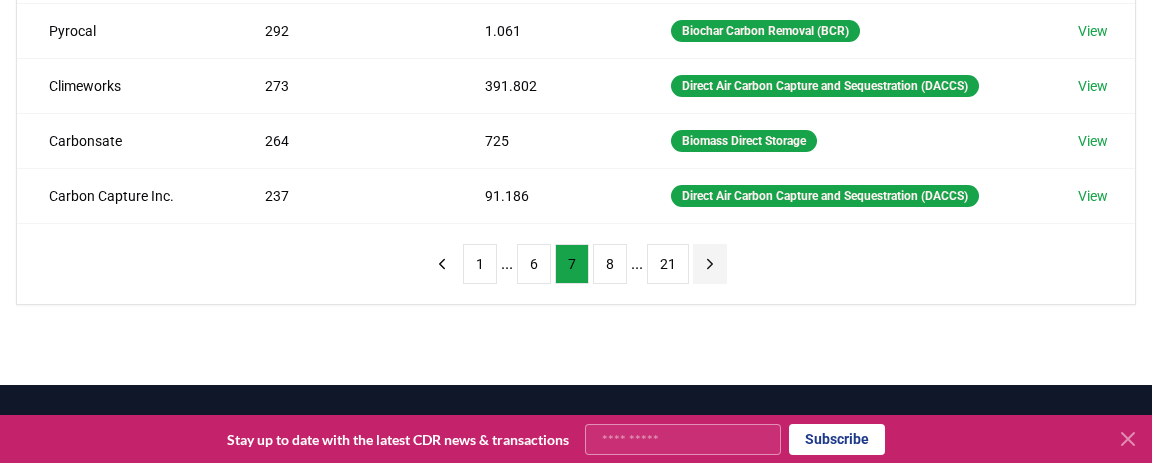click 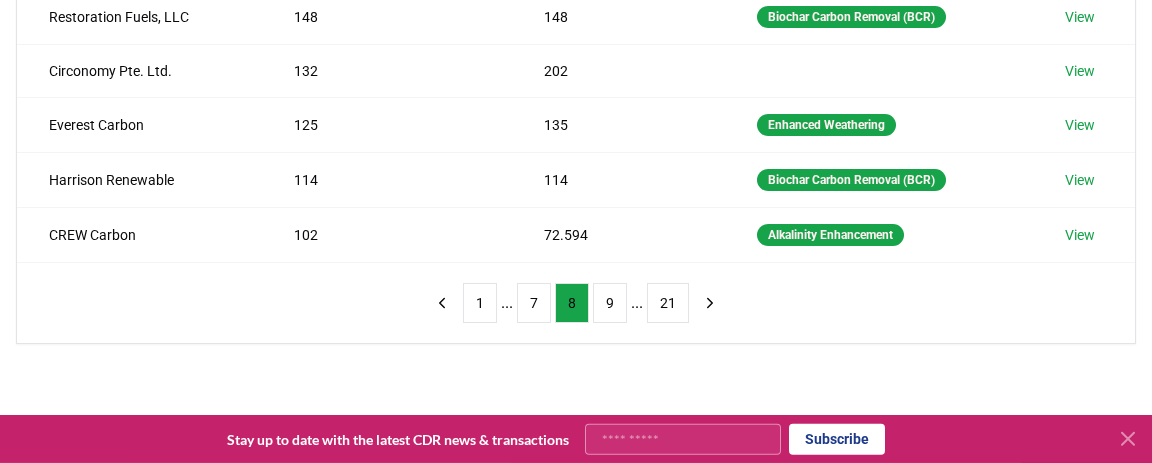 scroll, scrollTop: 648, scrollLeft: 0, axis: vertical 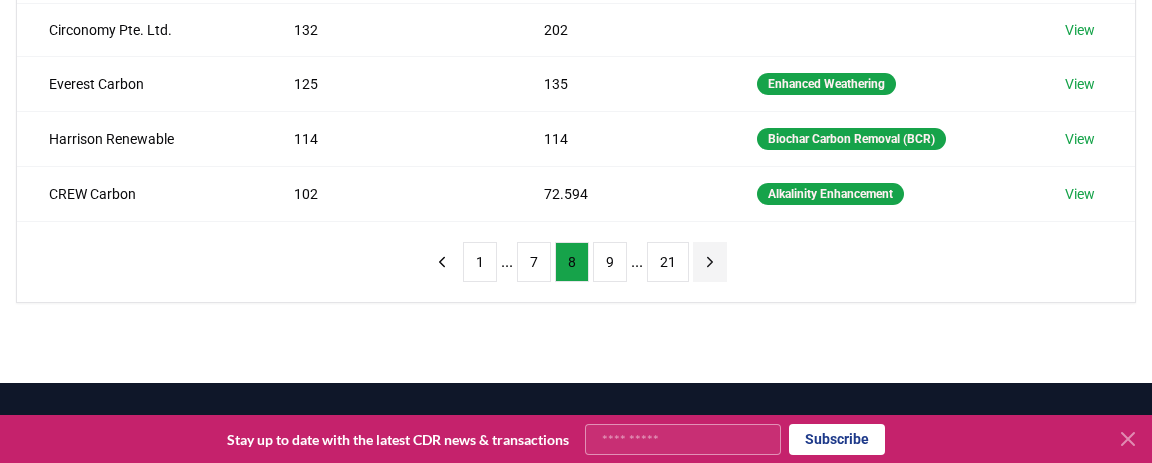 click 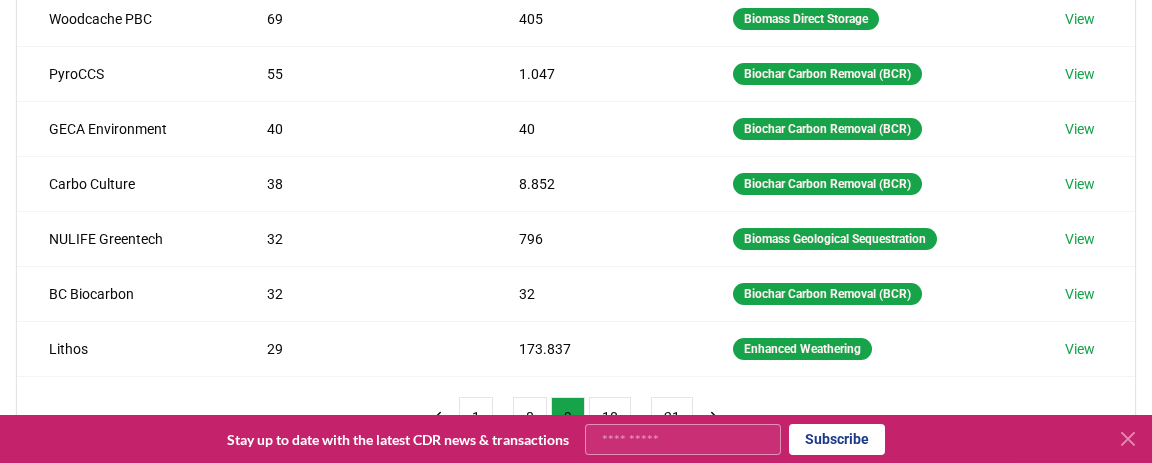 scroll, scrollTop: 540, scrollLeft: 0, axis: vertical 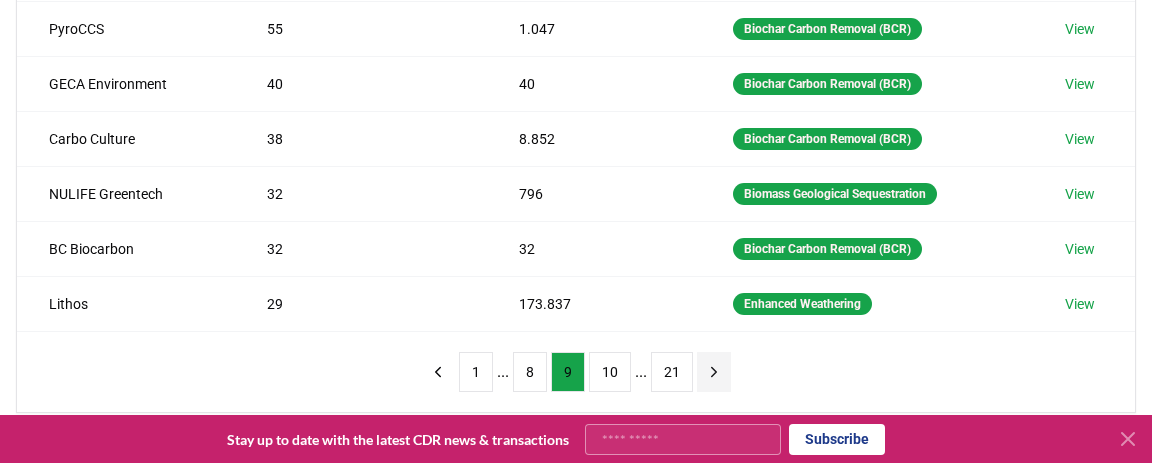 click 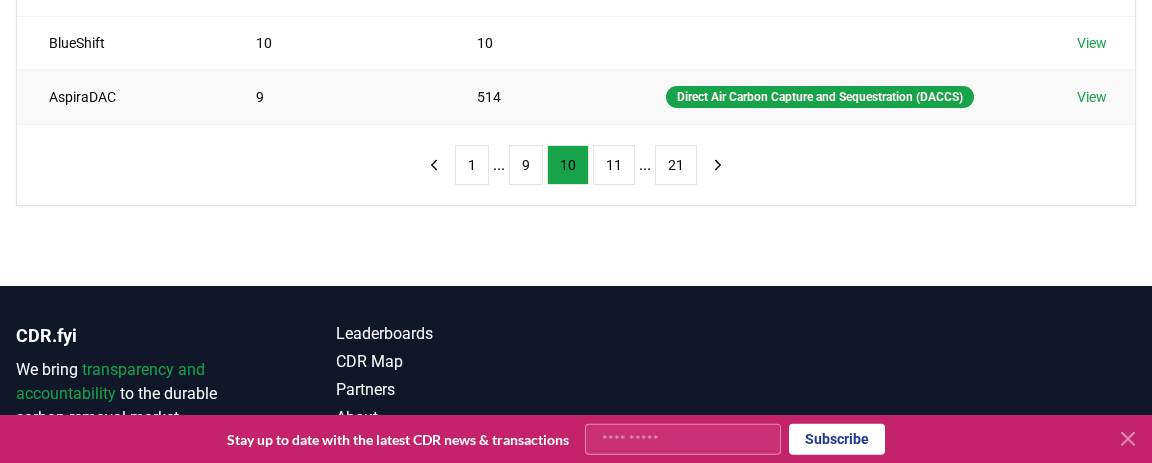 scroll, scrollTop: 756, scrollLeft: 0, axis: vertical 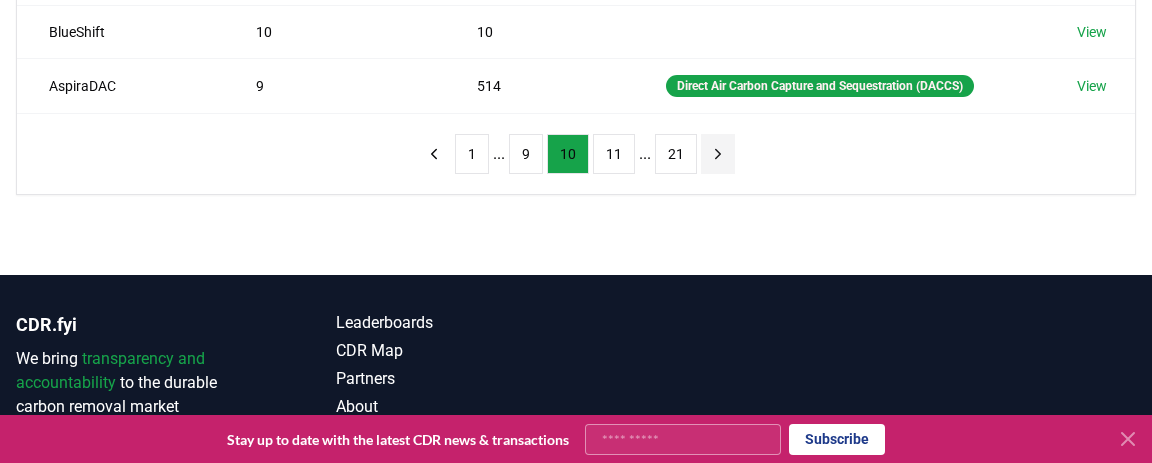 click 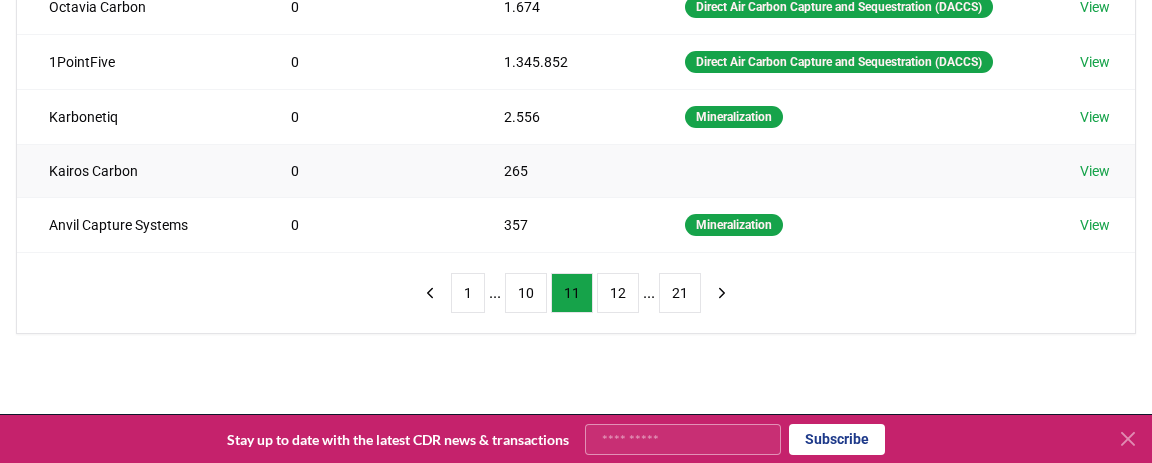 scroll, scrollTop: 648, scrollLeft: 0, axis: vertical 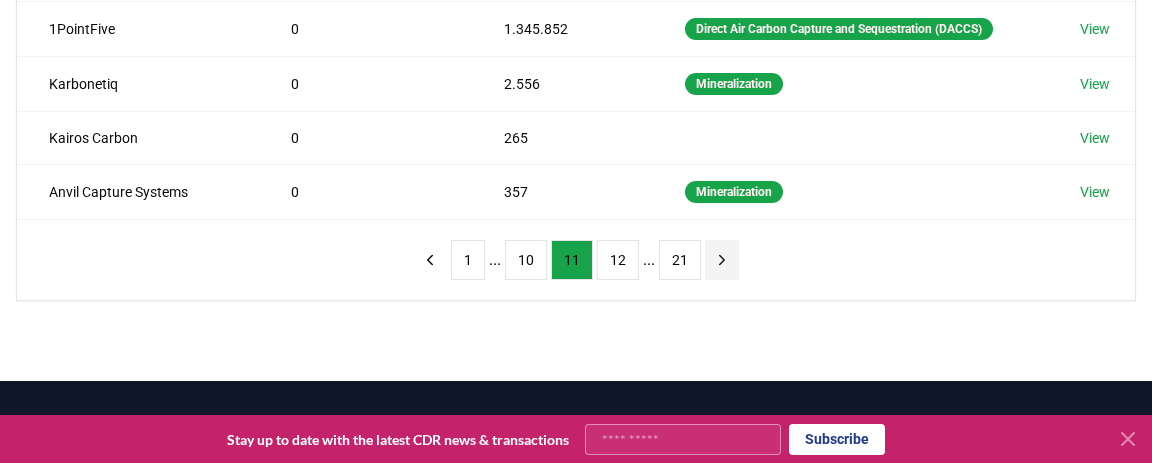 click 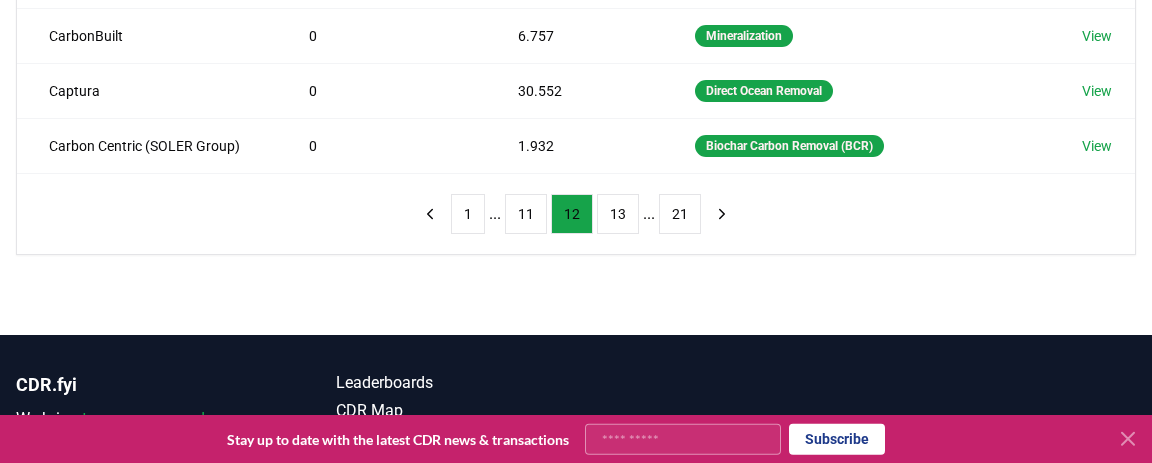 scroll, scrollTop: 648, scrollLeft: 0, axis: vertical 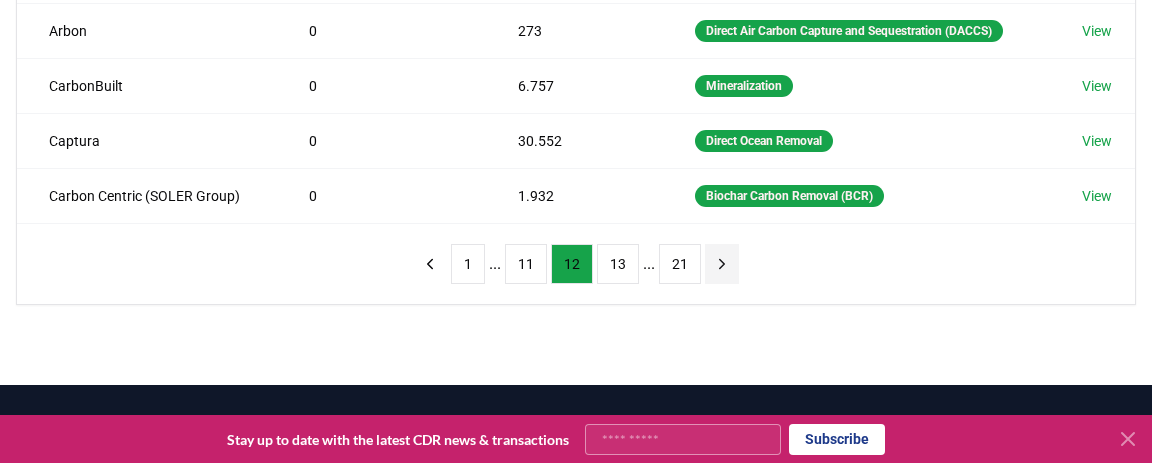 click 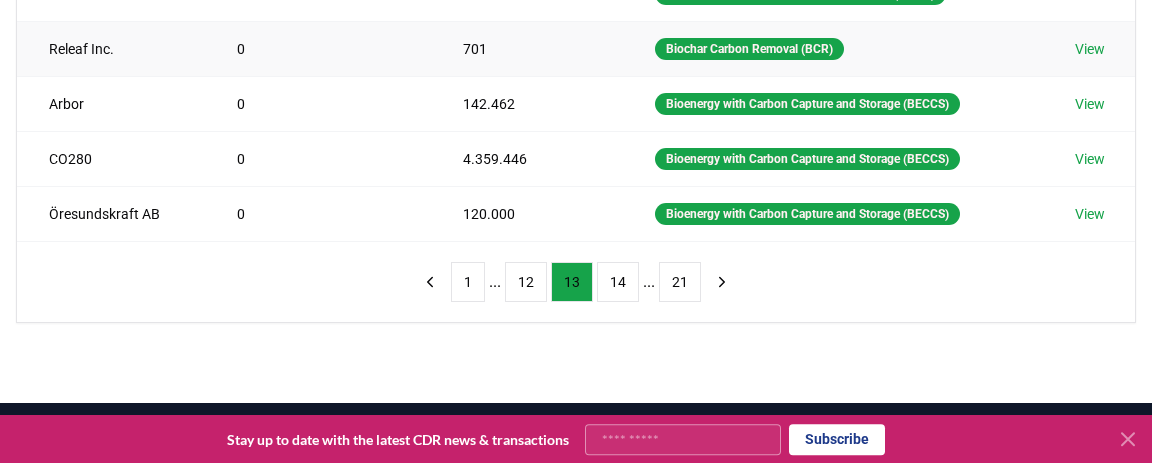 scroll, scrollTop: 648, scrollLeft: 0, axis: vertical 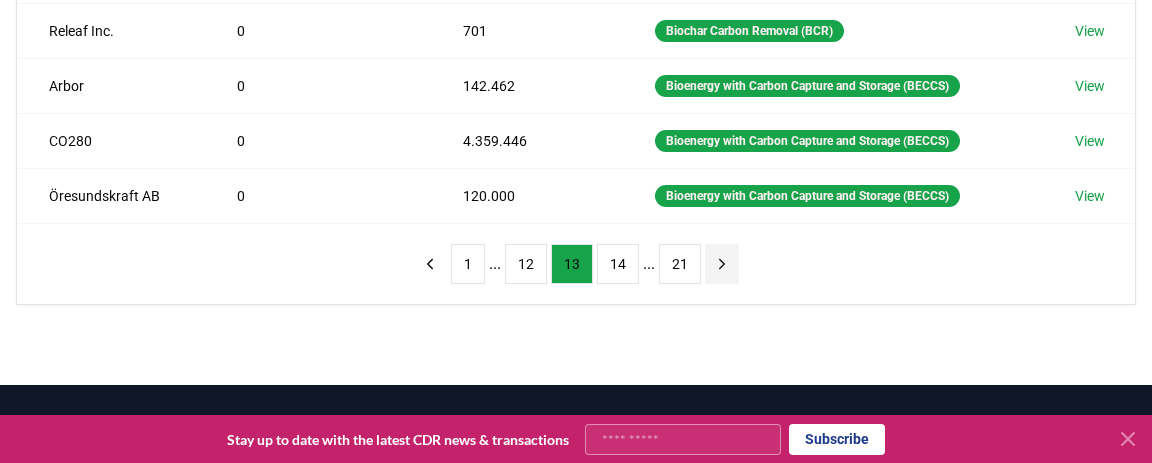 click 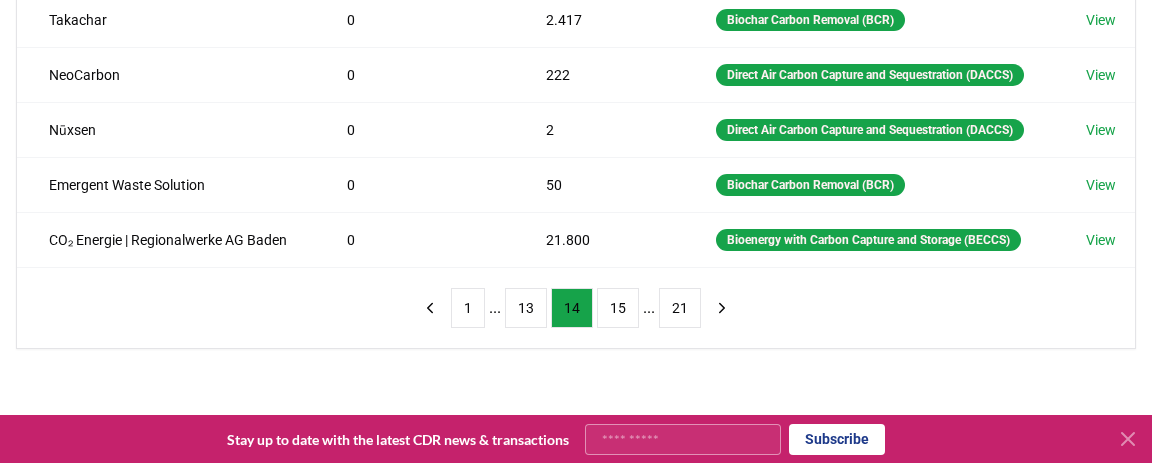 scroll, scrollTop: 648, scrollLeft: 0, axis: vertical 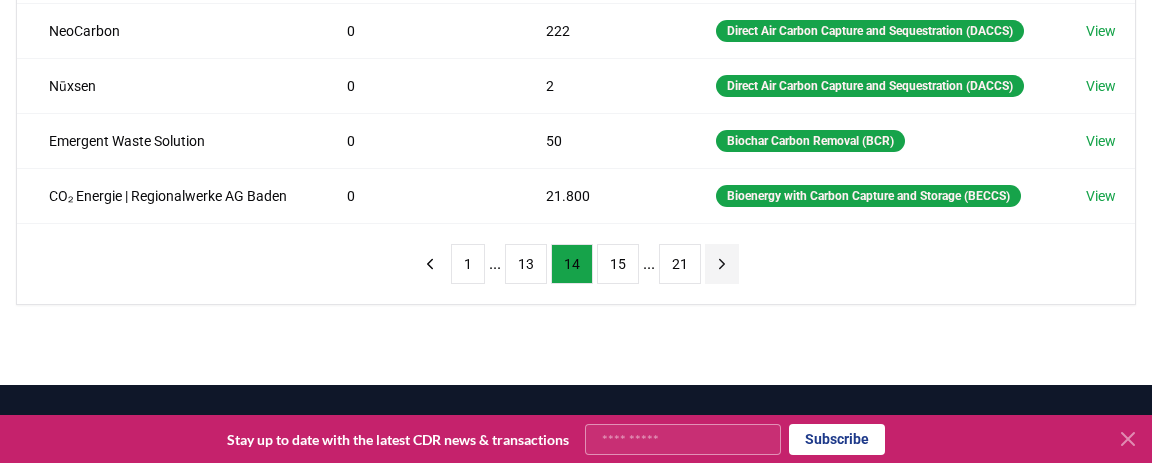 click 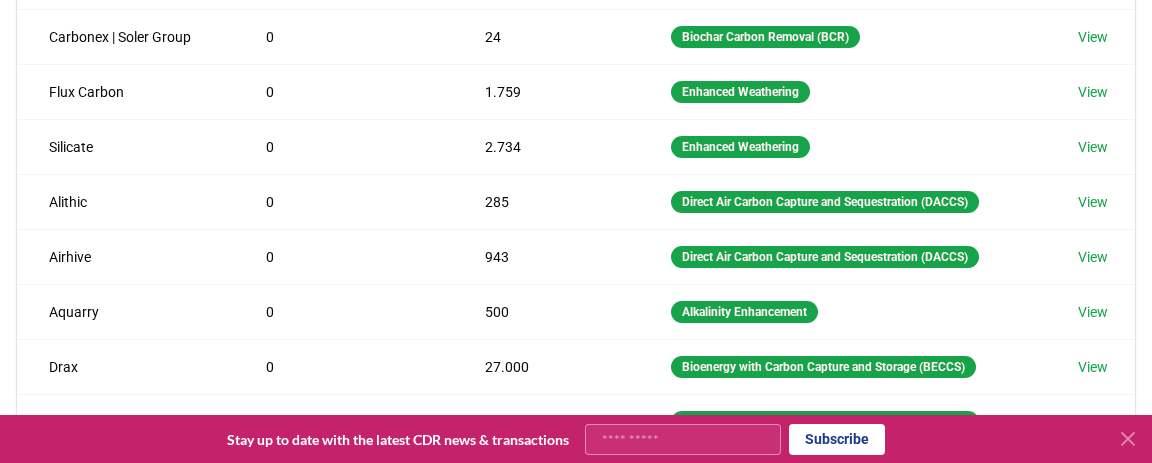 scroll, scrollTop: 324, scrollLeft: 0, axis: vertical 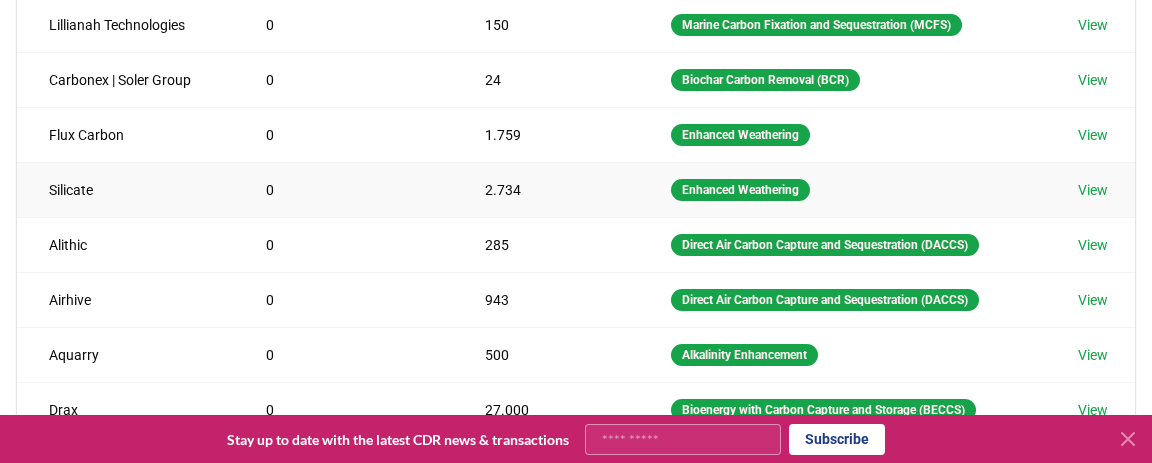 click on "View" at bounding box center (1093, 190) 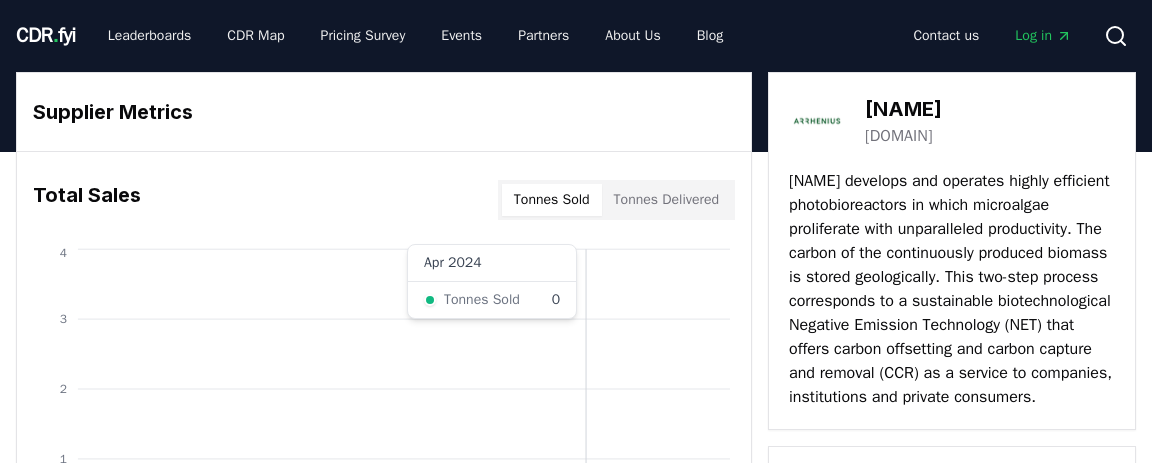 scroll, scrollTop: 0, scrollLeft: 0, axis: both 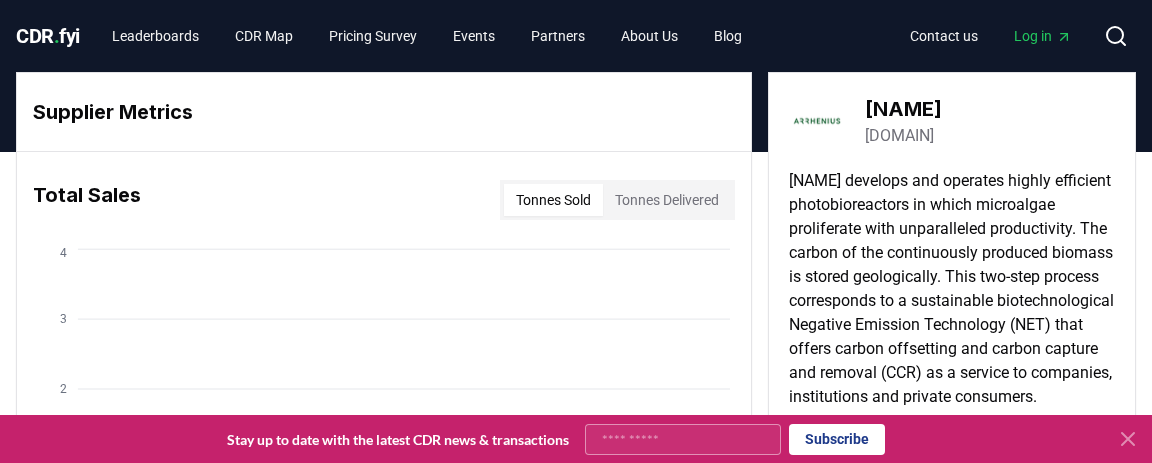 click 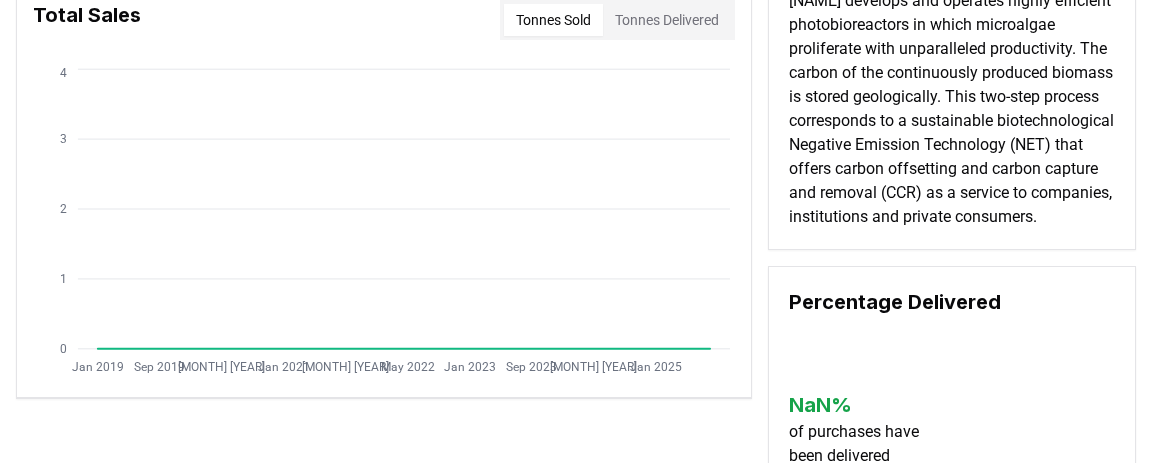 scroll, scrollTop: 108, scrollLeft: 0, axis: vertical 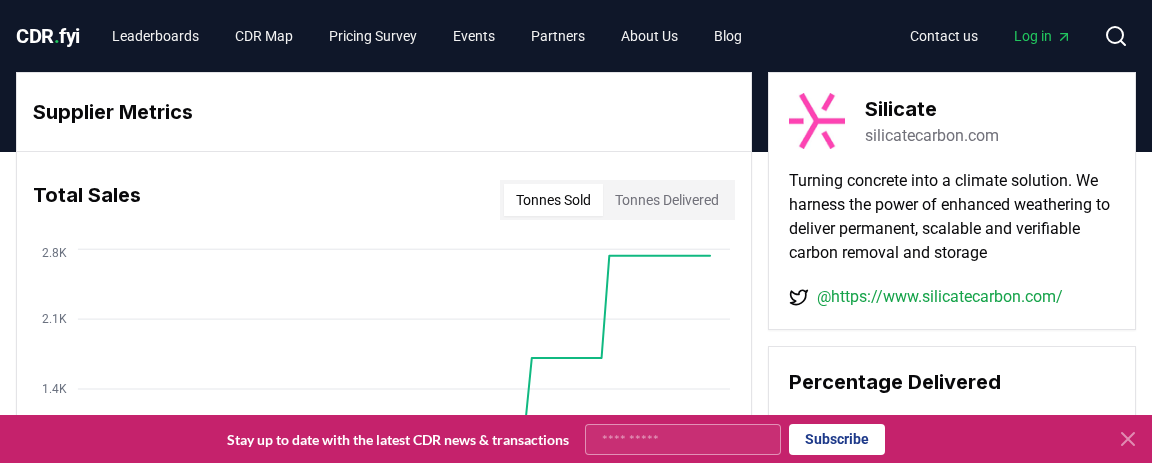 click on "@https://www.silicatecarbon.com/" at bounding box center (940, 297) 